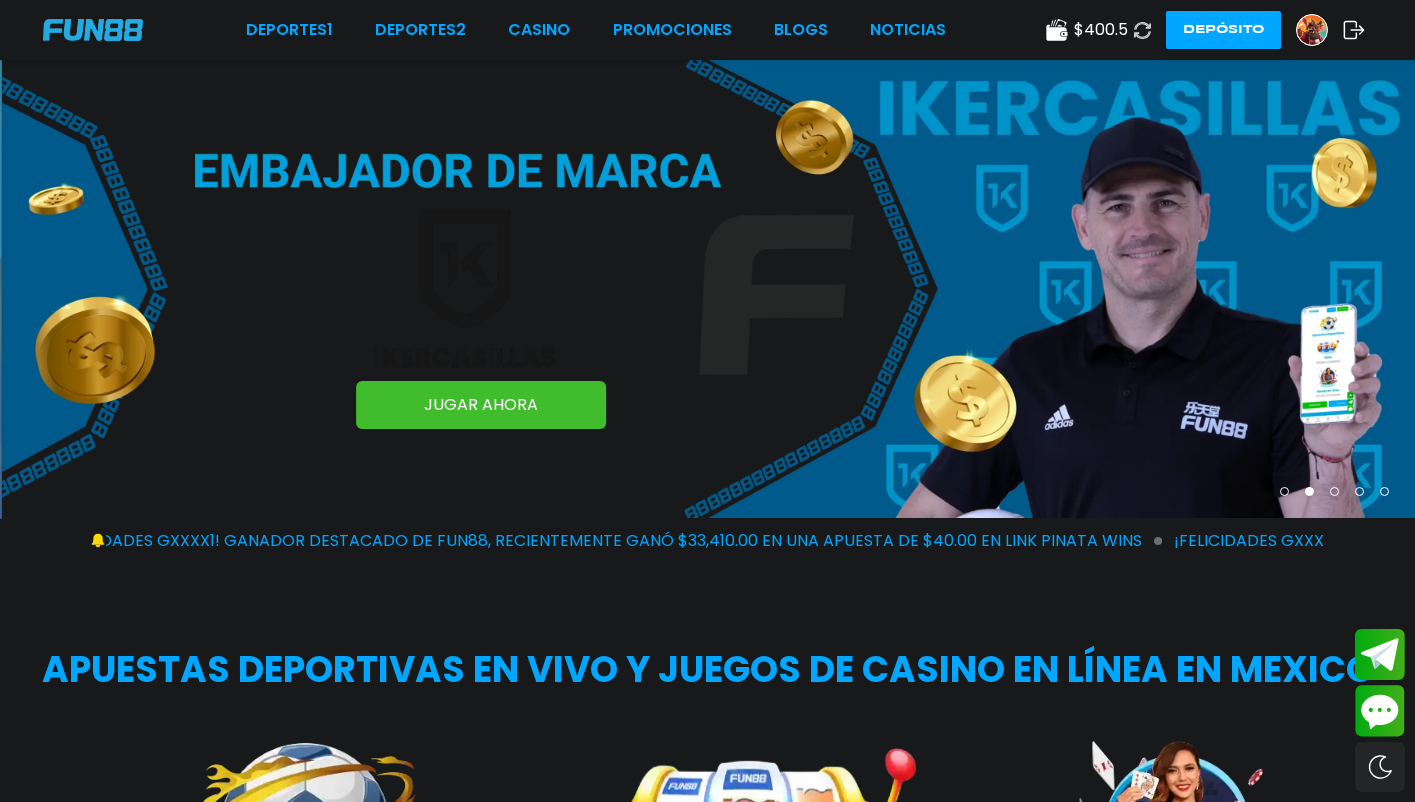 scroll, scrollTop: 0, scrollLeft: 0, axis: both 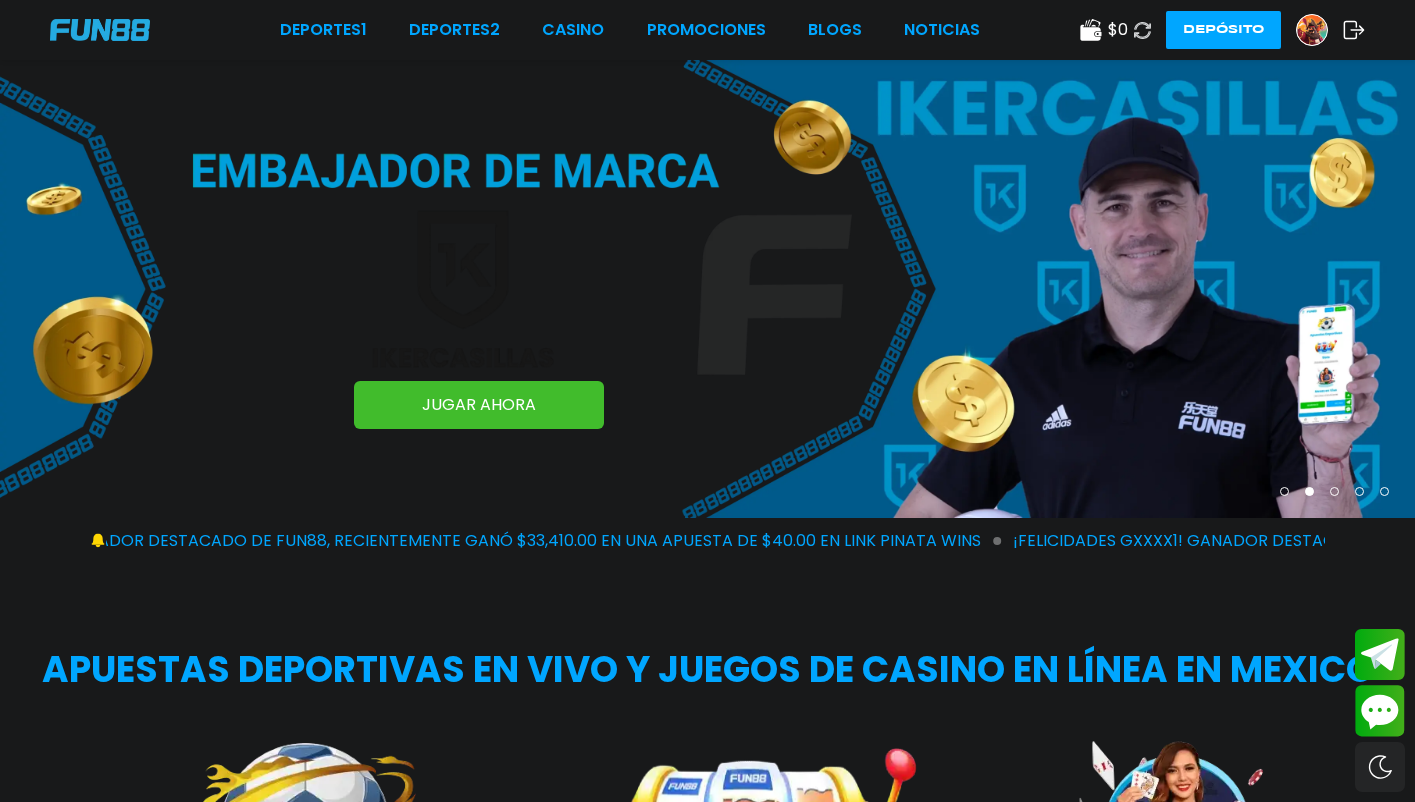 click 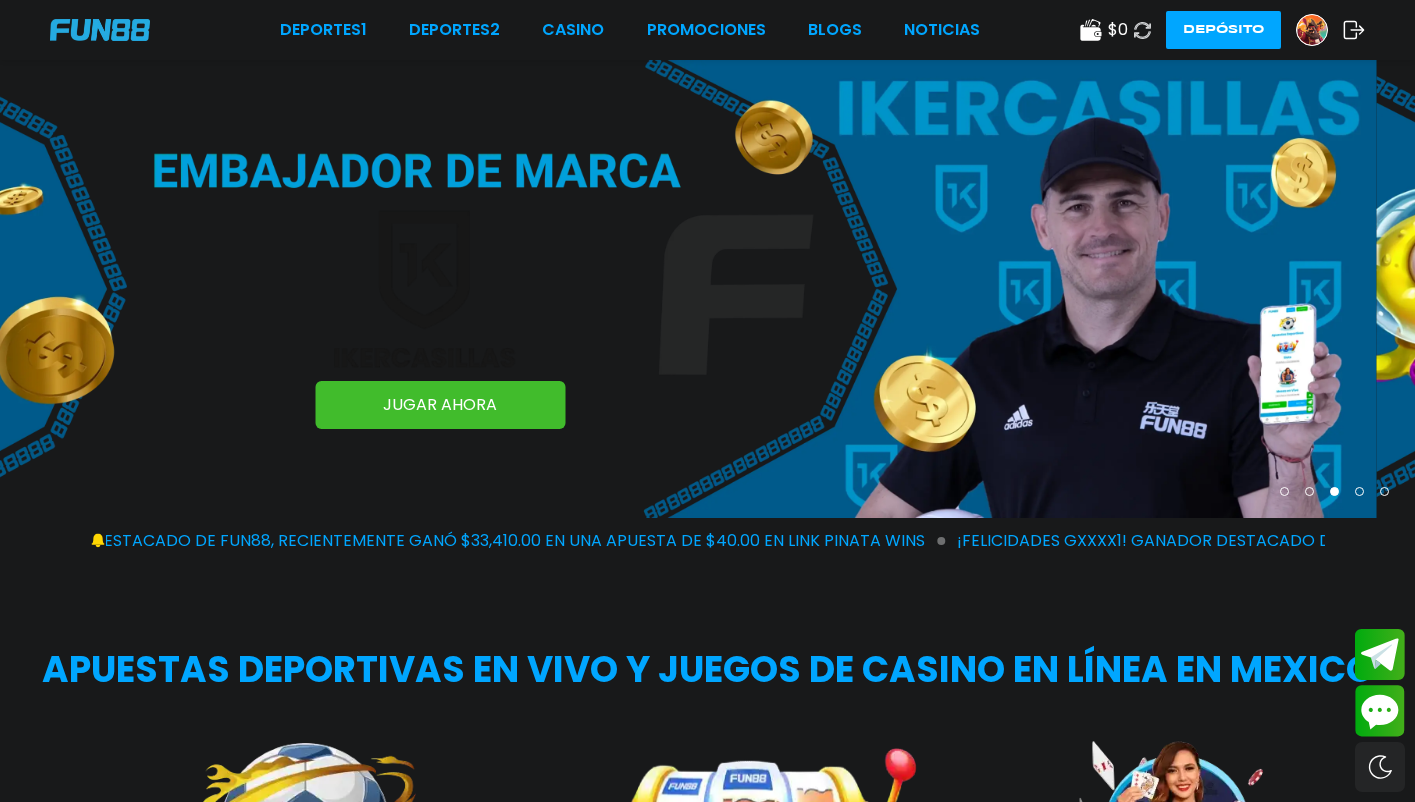 click 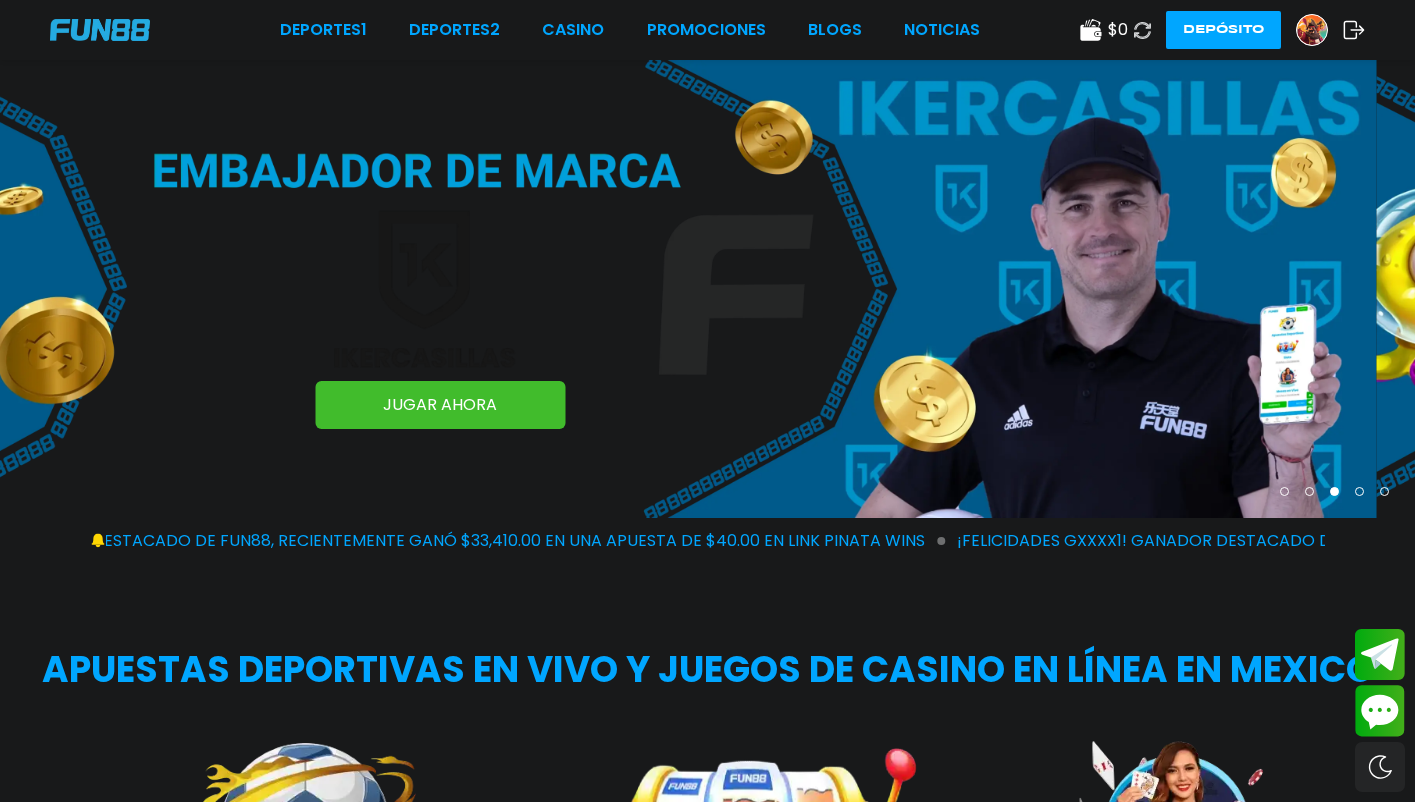 click 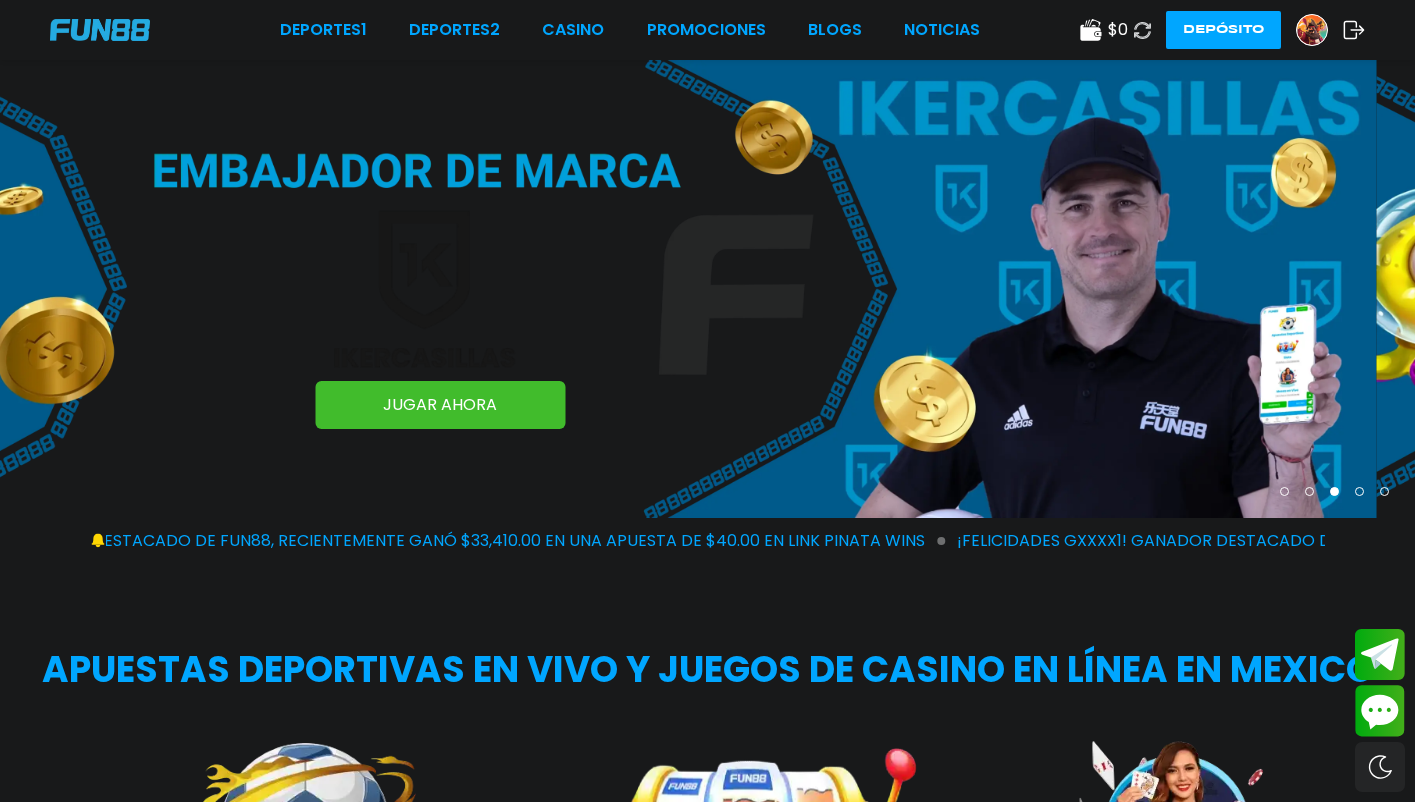 click 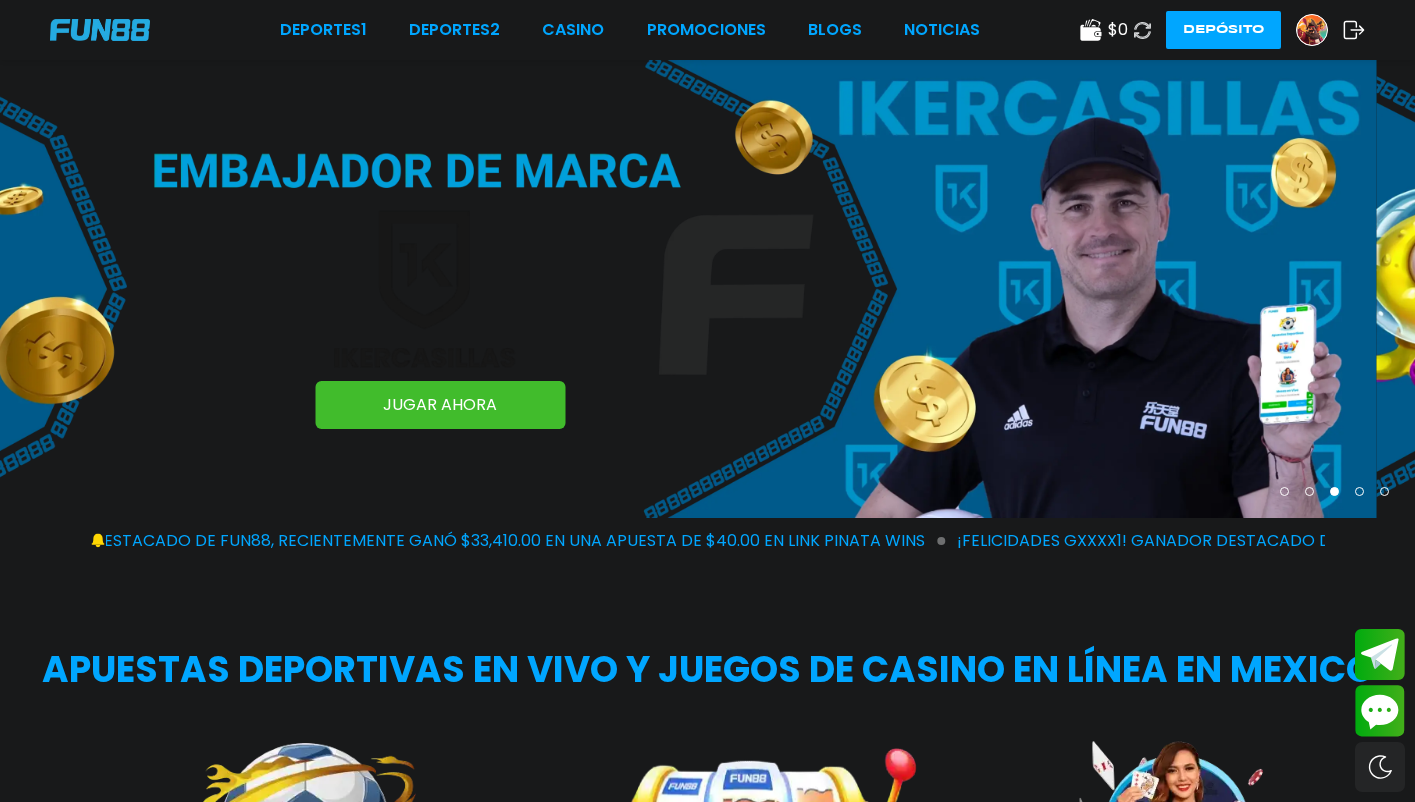 click 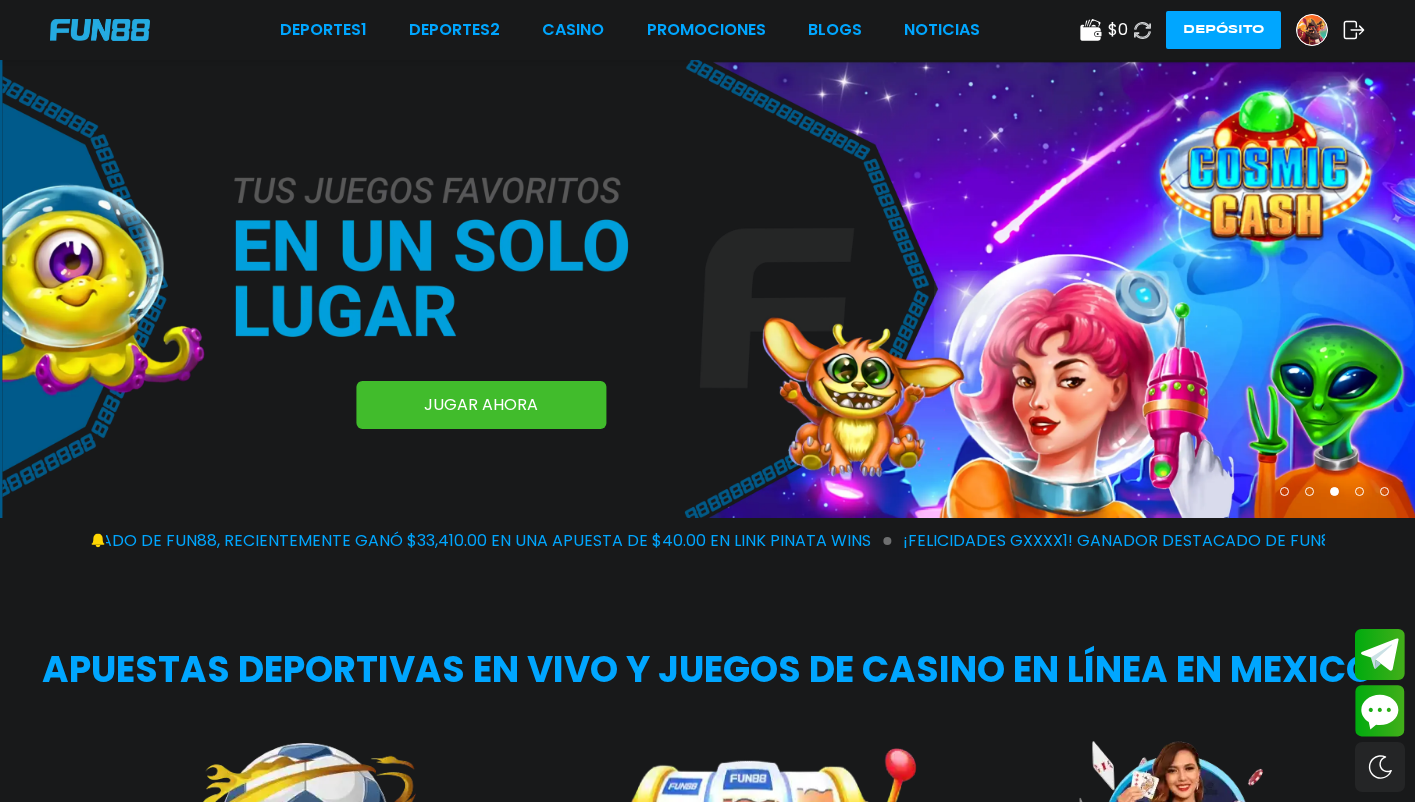 click 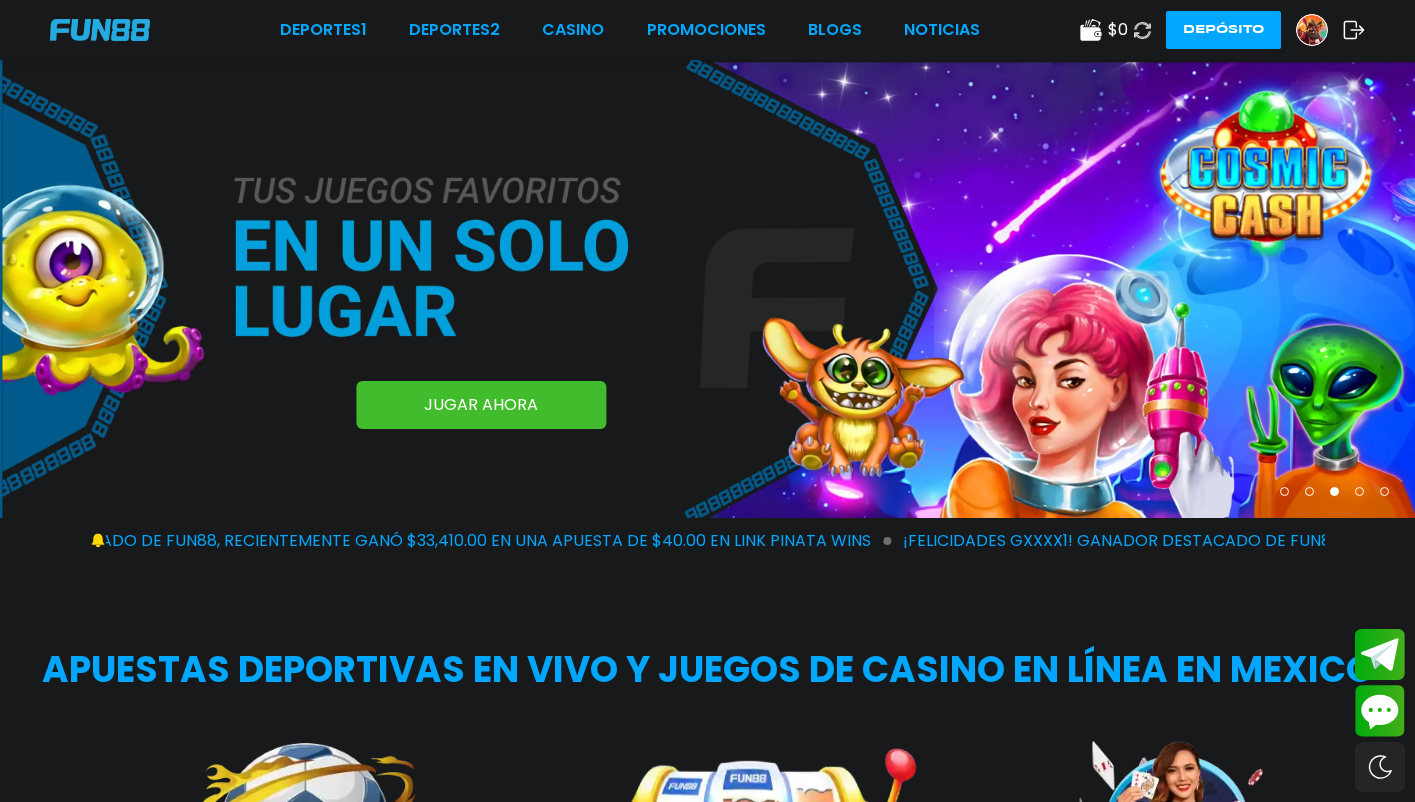 click 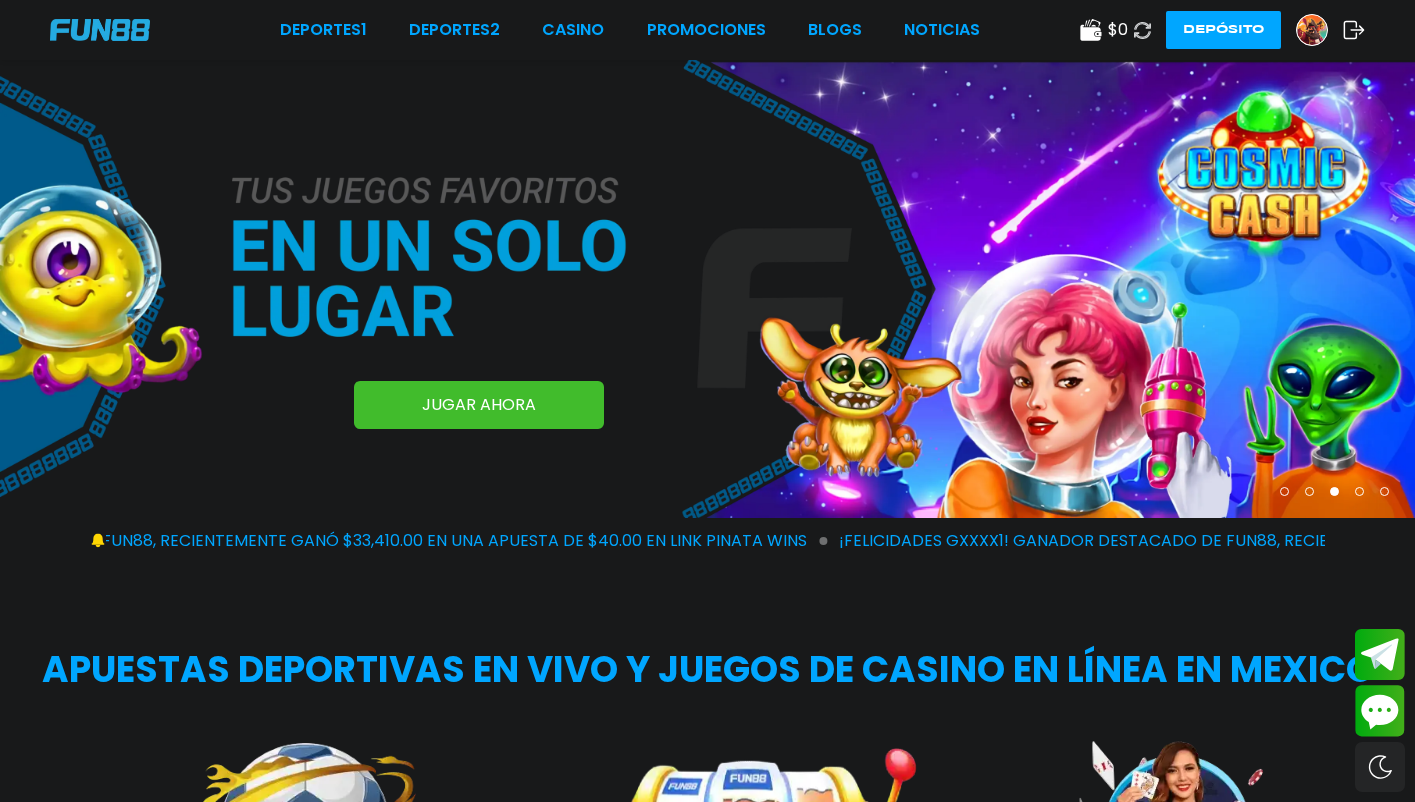 click at bounding box center [1312, 30] 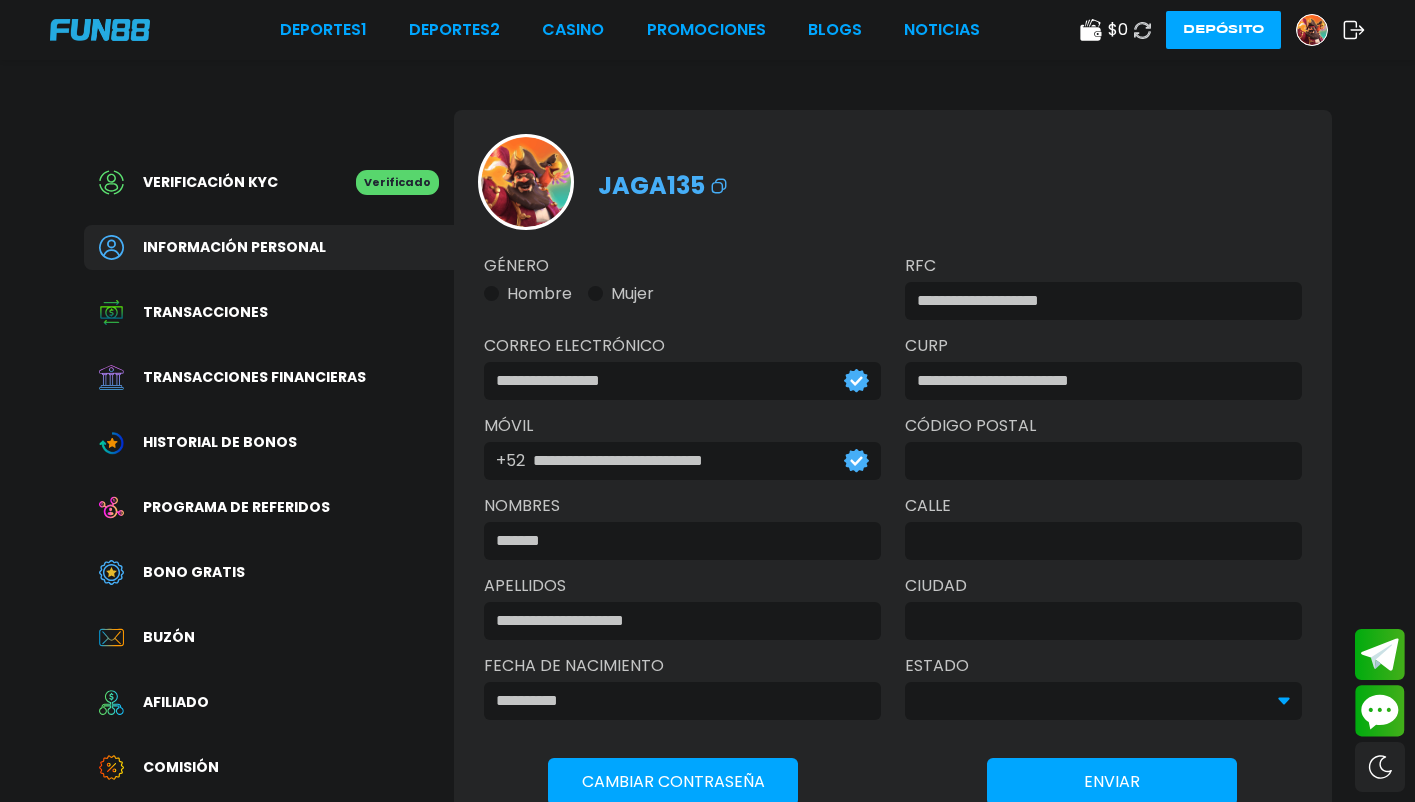 type on "**********" 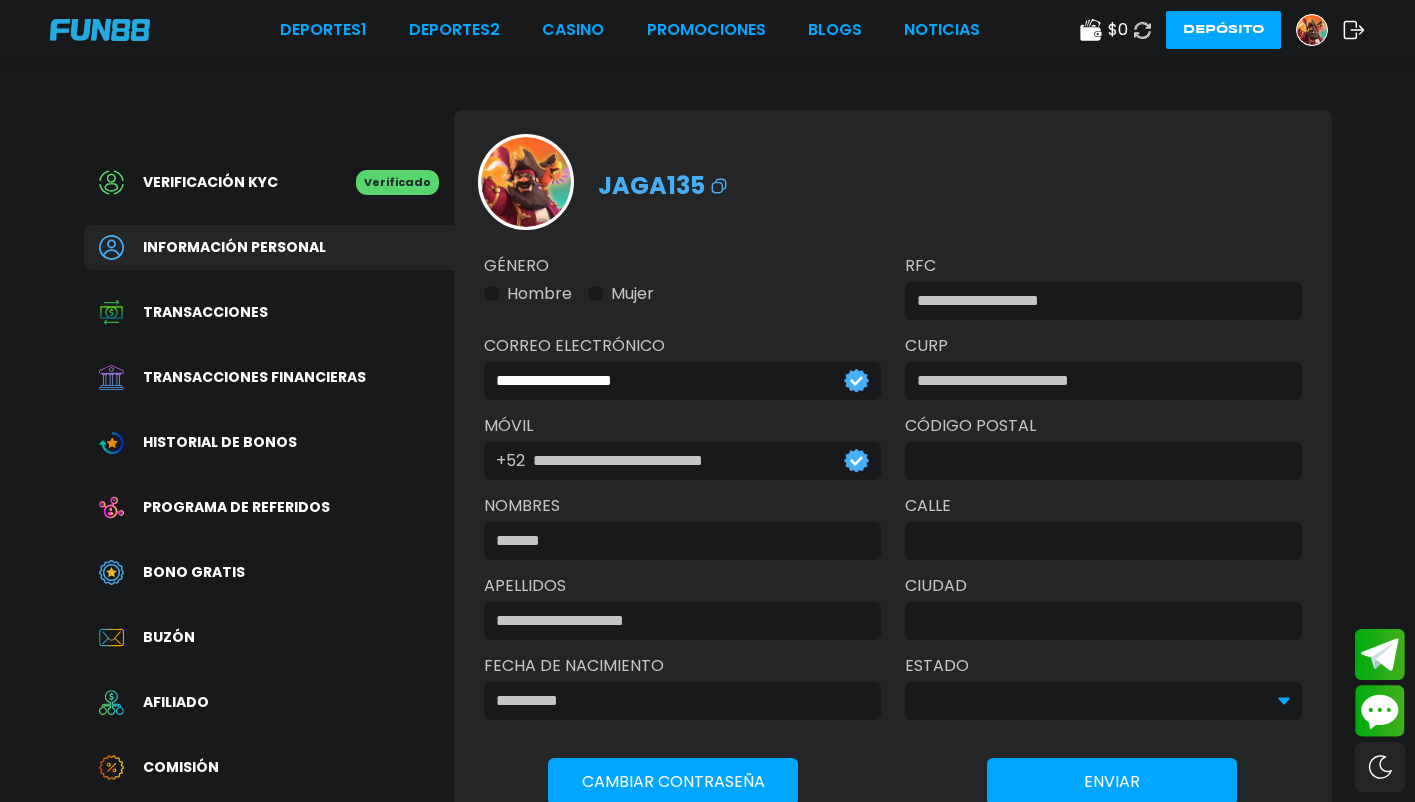 type on "**********" 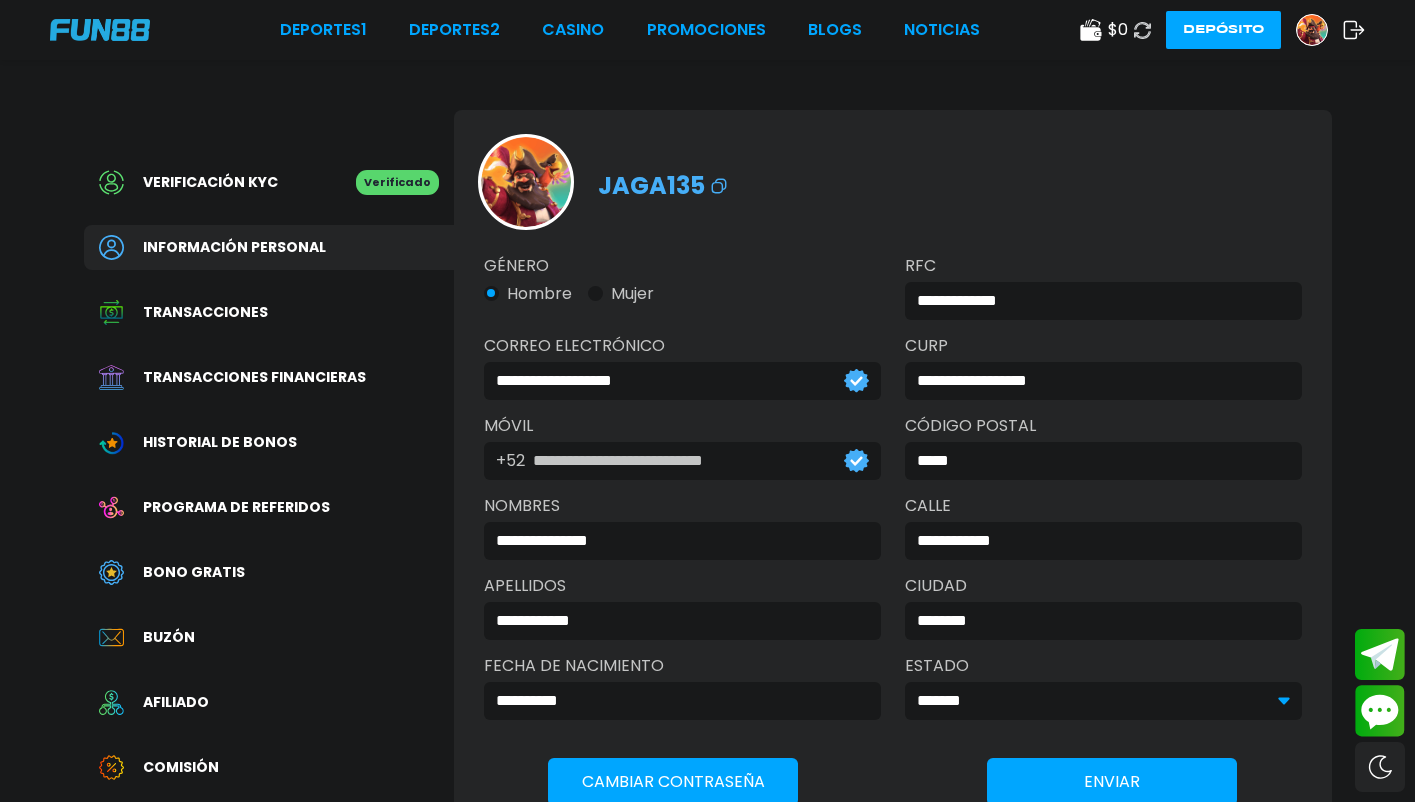 click 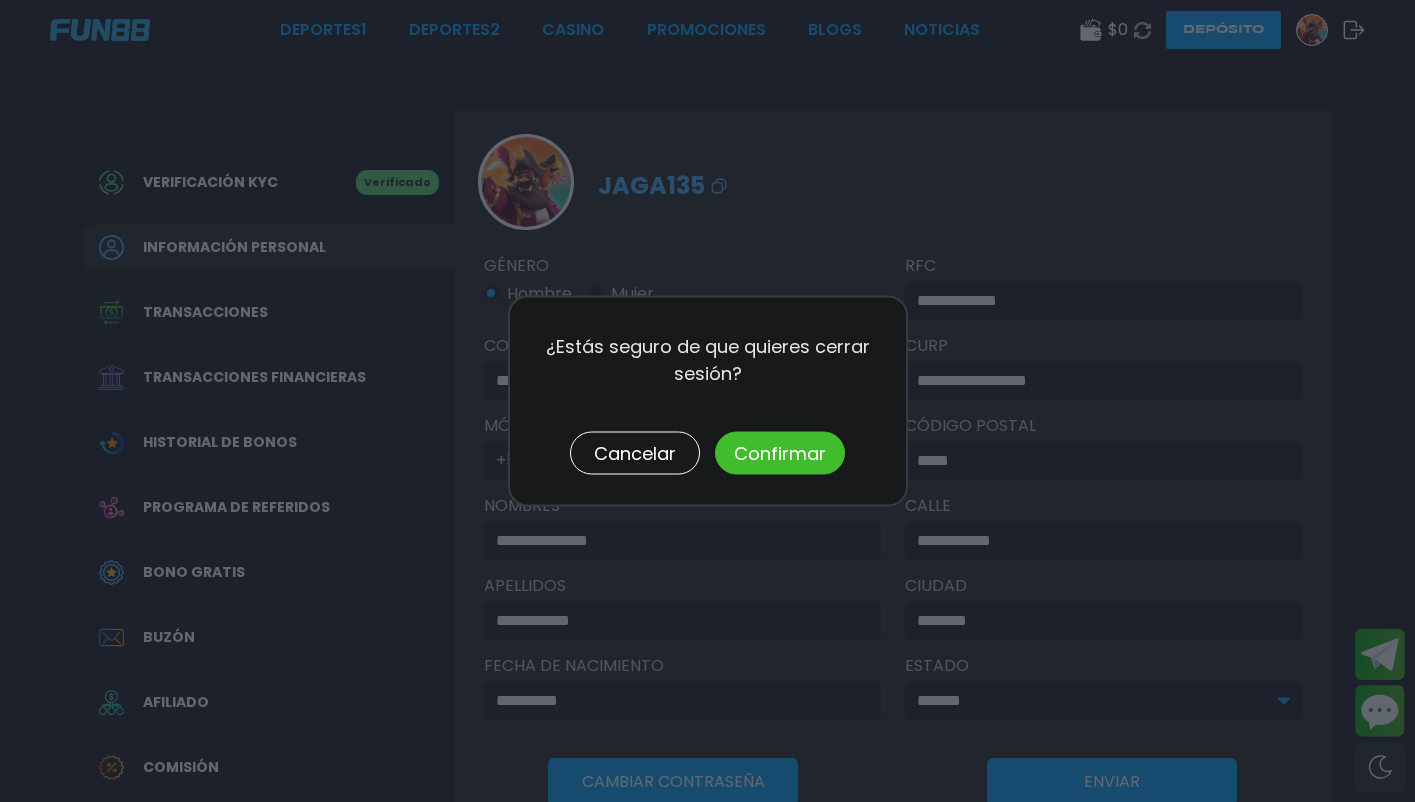 click on "Confirmar" at bounding box center [780, 453] 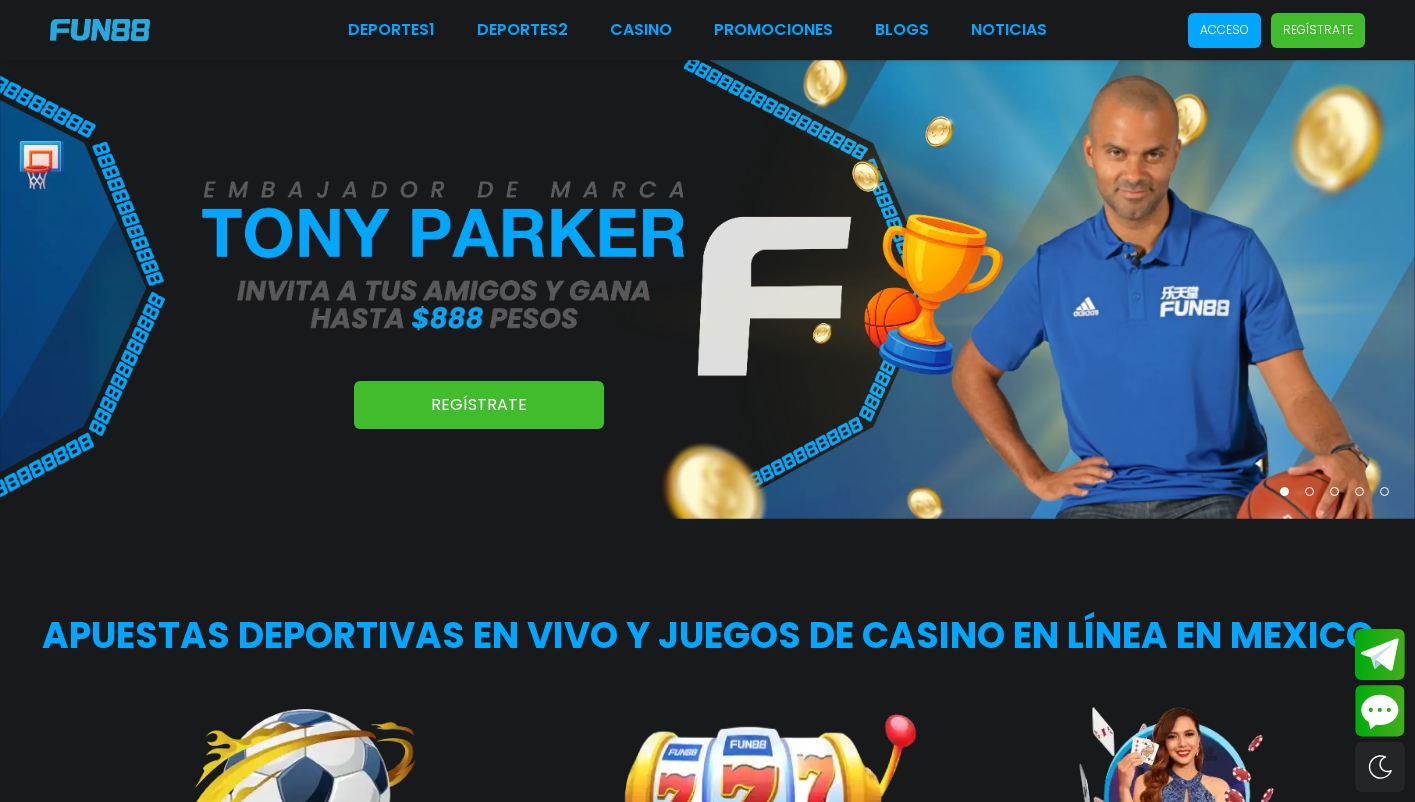 scroll, scrollTop: 0, scrollLeft: 0, axis: both 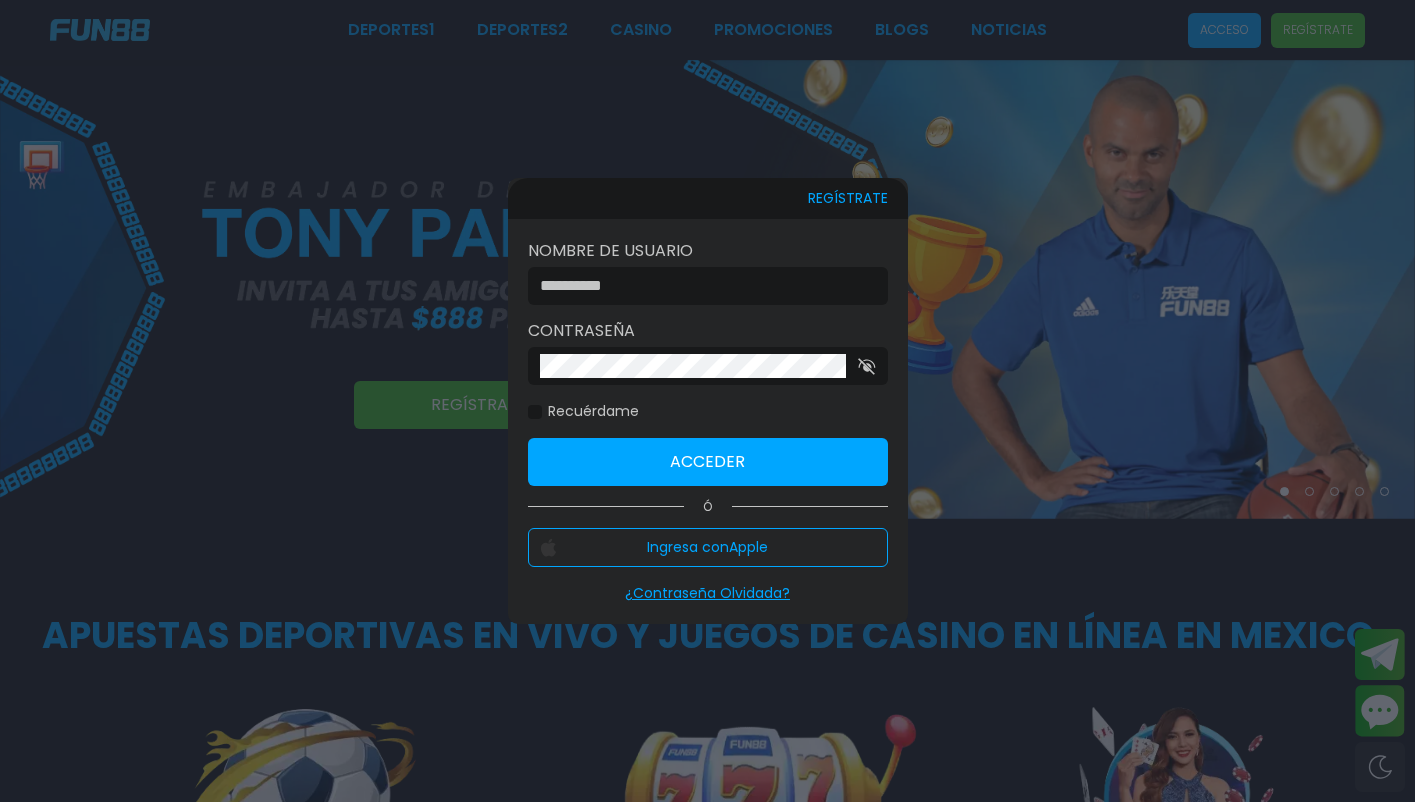 click at bounding box center (702, 286) 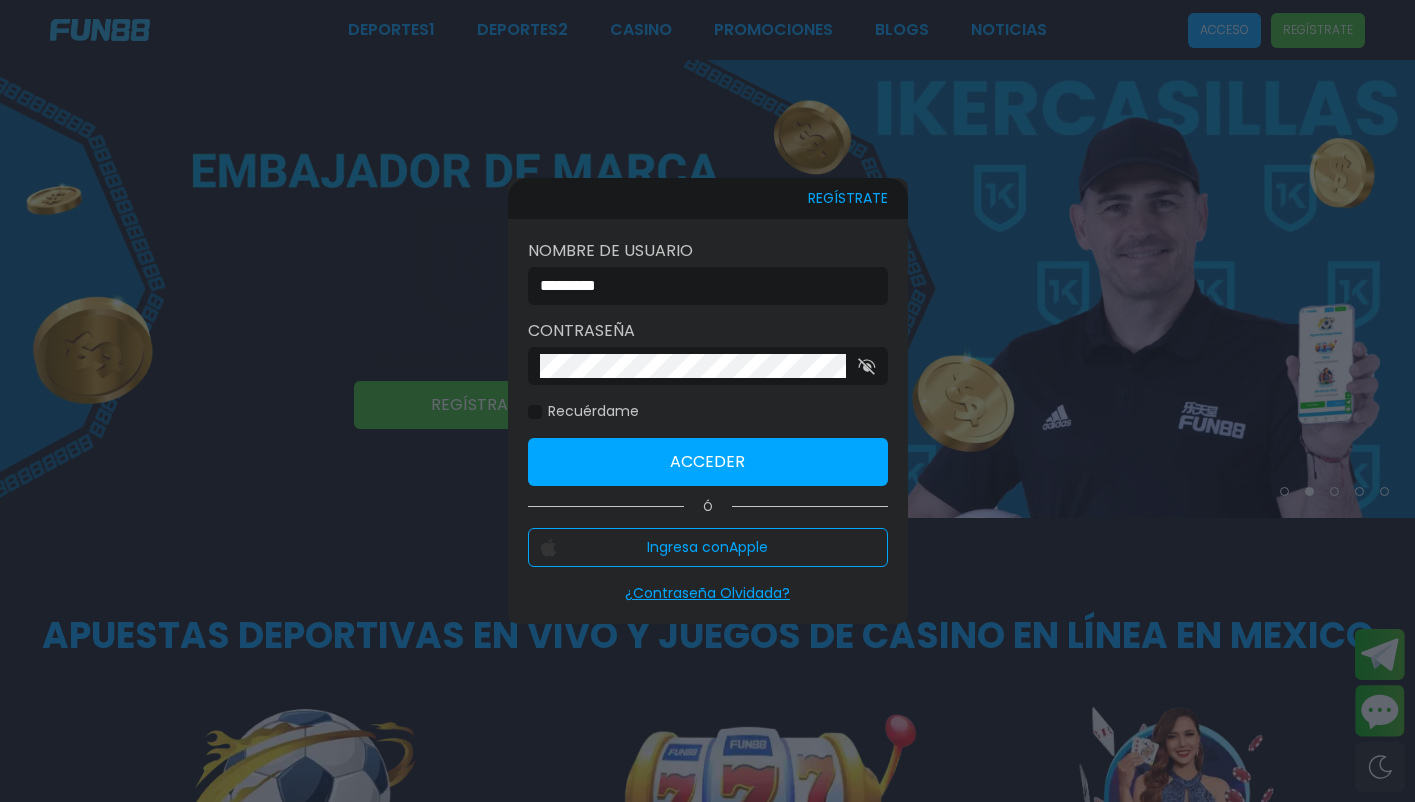 type on "*********" 